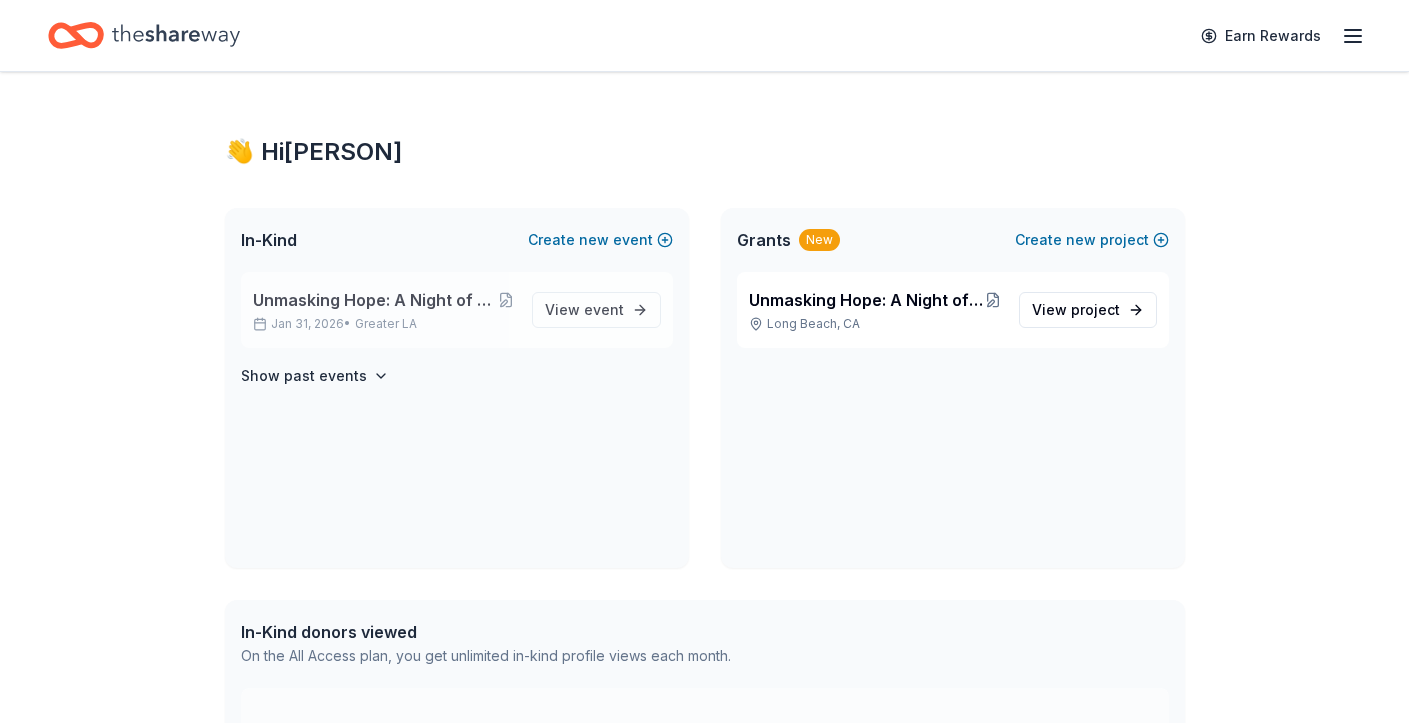 scroll, scrollTop: 0, scrollLeft: 0, axis: both 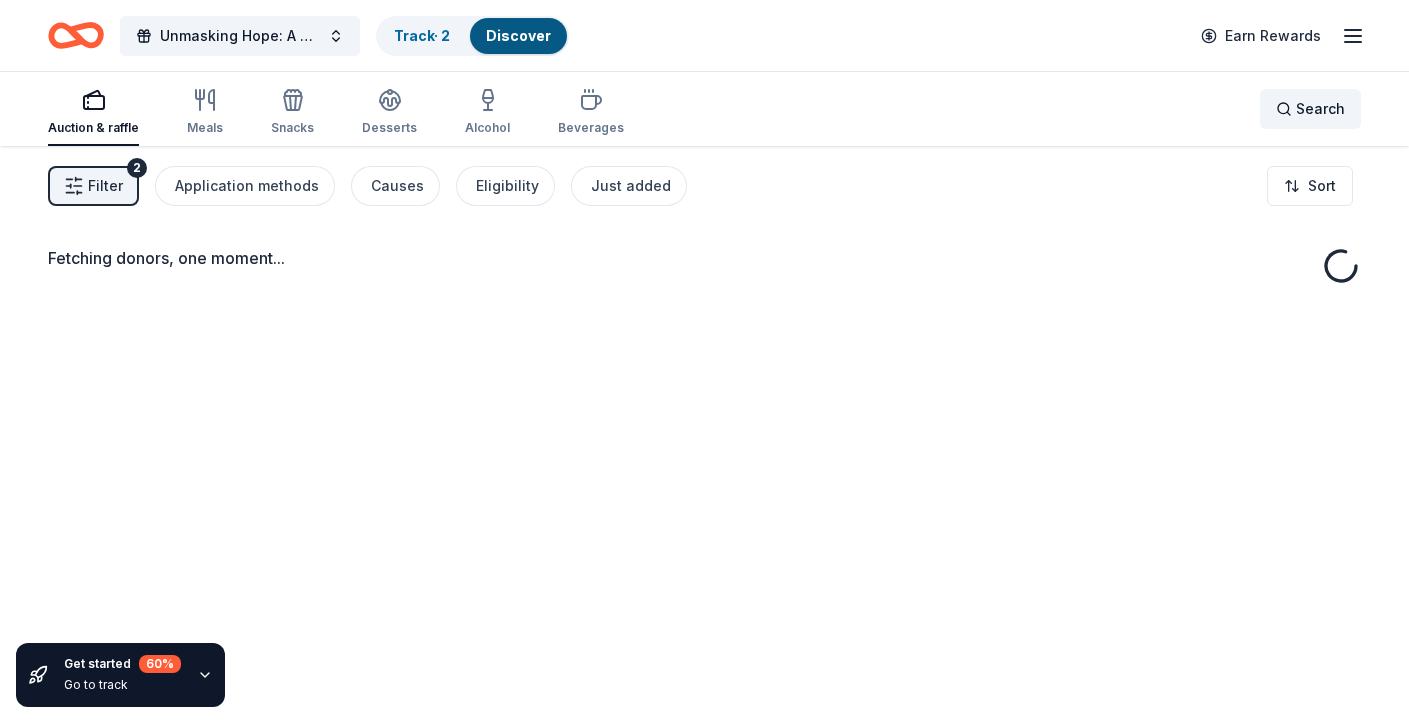 click on "Search" at bounding box center (1320, 109) 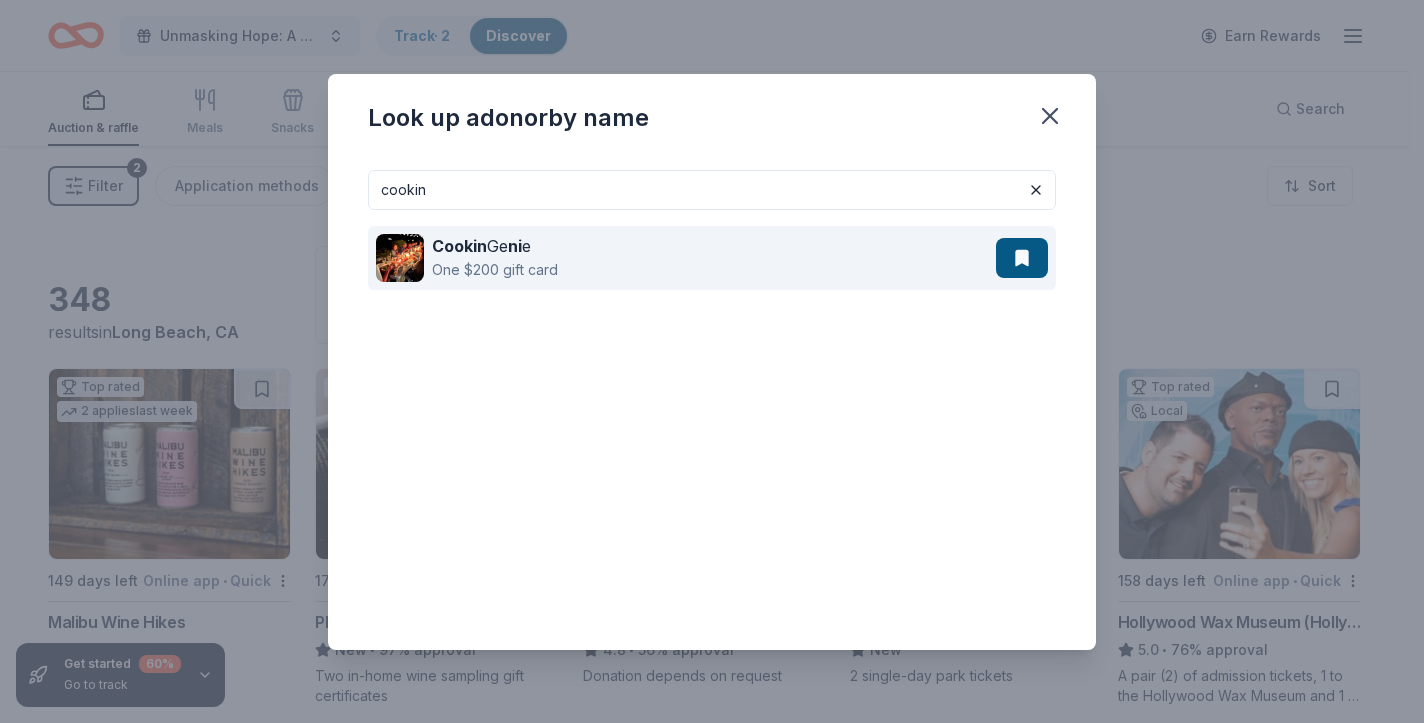 type on "cookin" 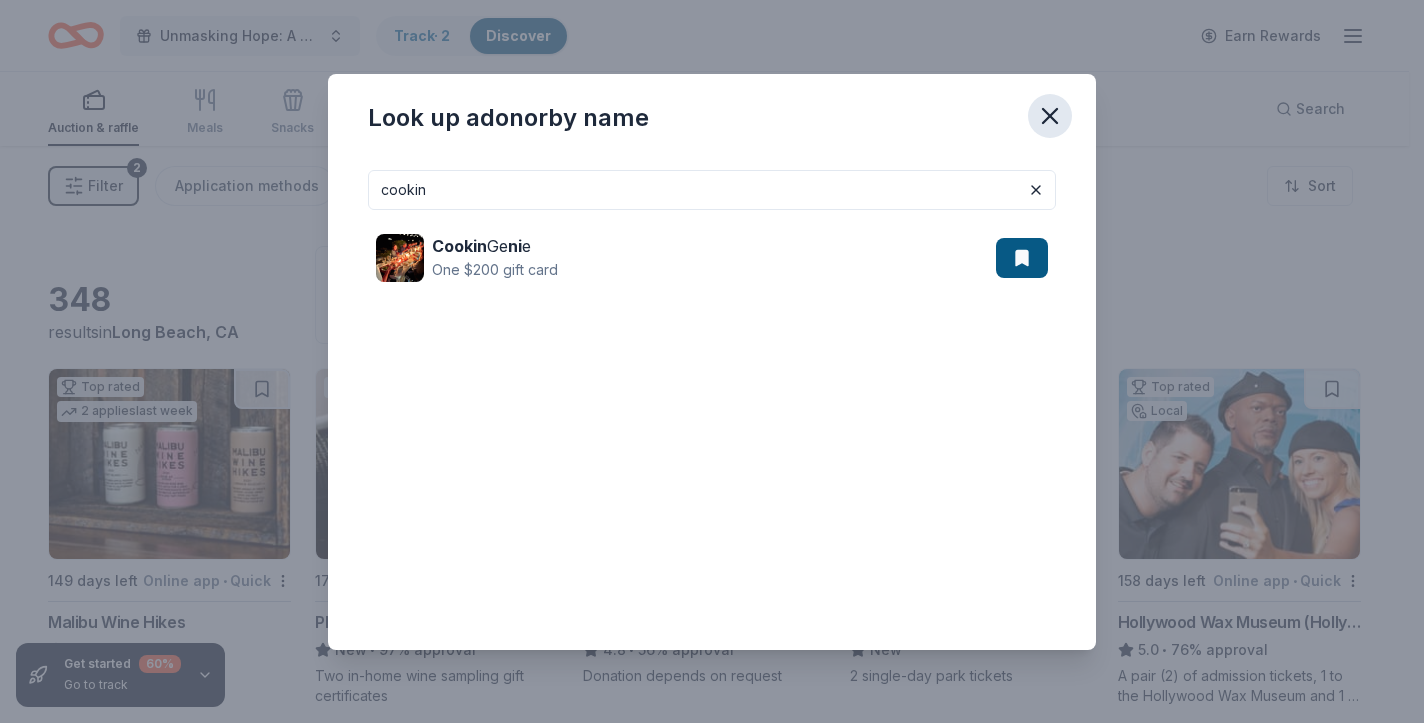 click 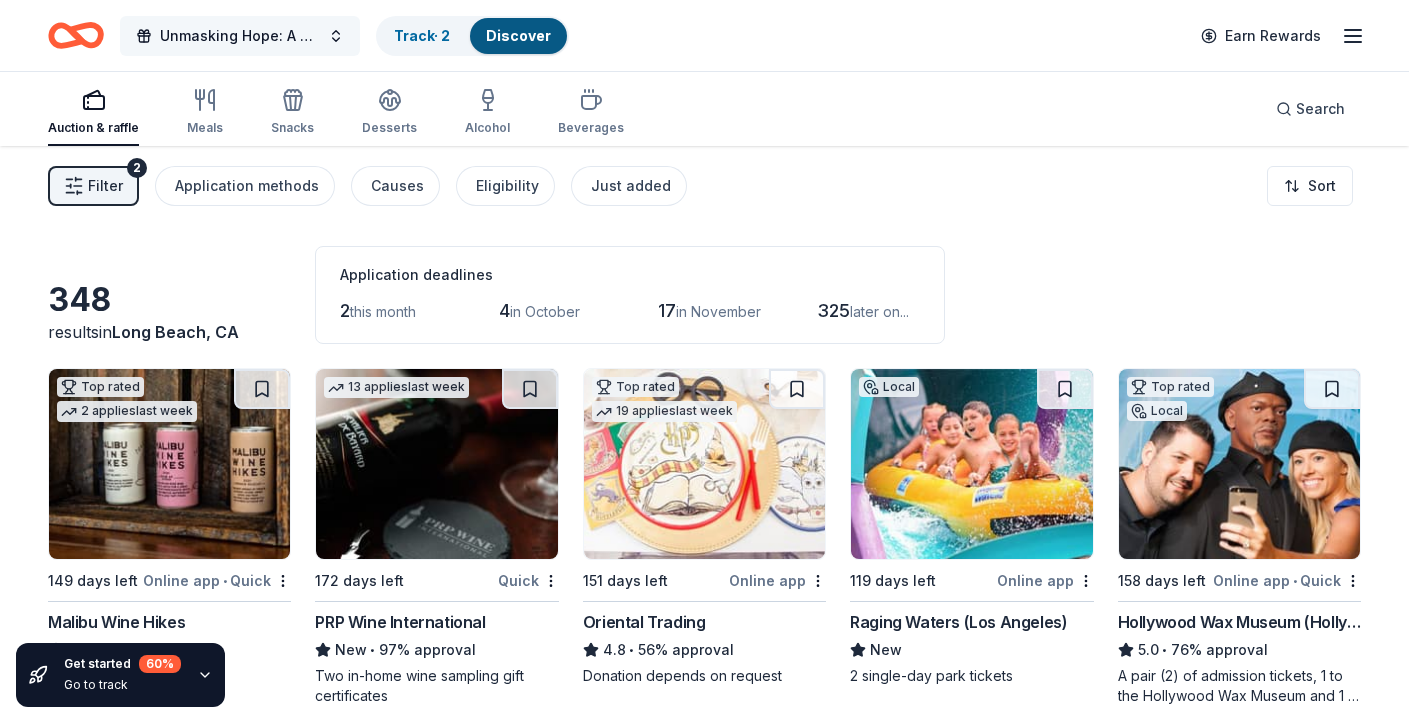 click on "Unmasking Hope: A Night of Unity and Change Fundraising Gala" at bounding box center [240, 36] 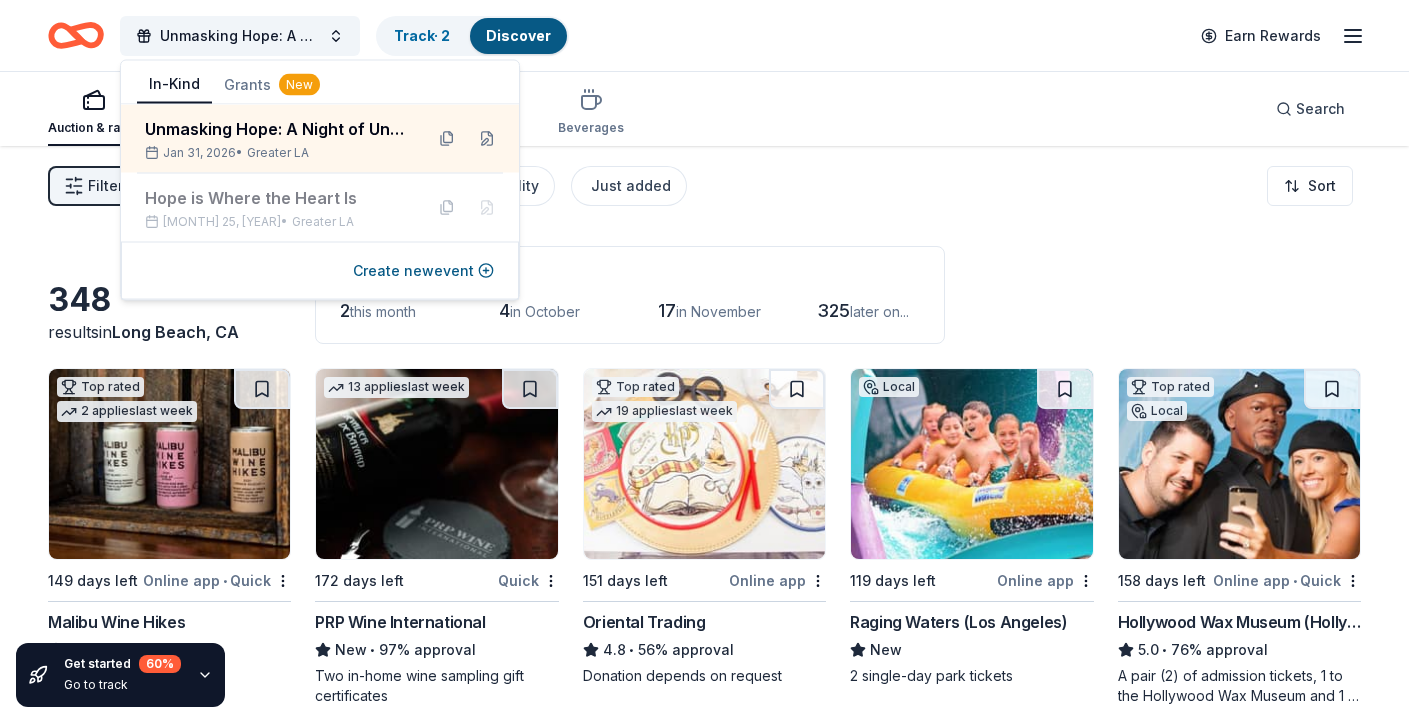 click on "Grants New" at bounding box center (272, 85) 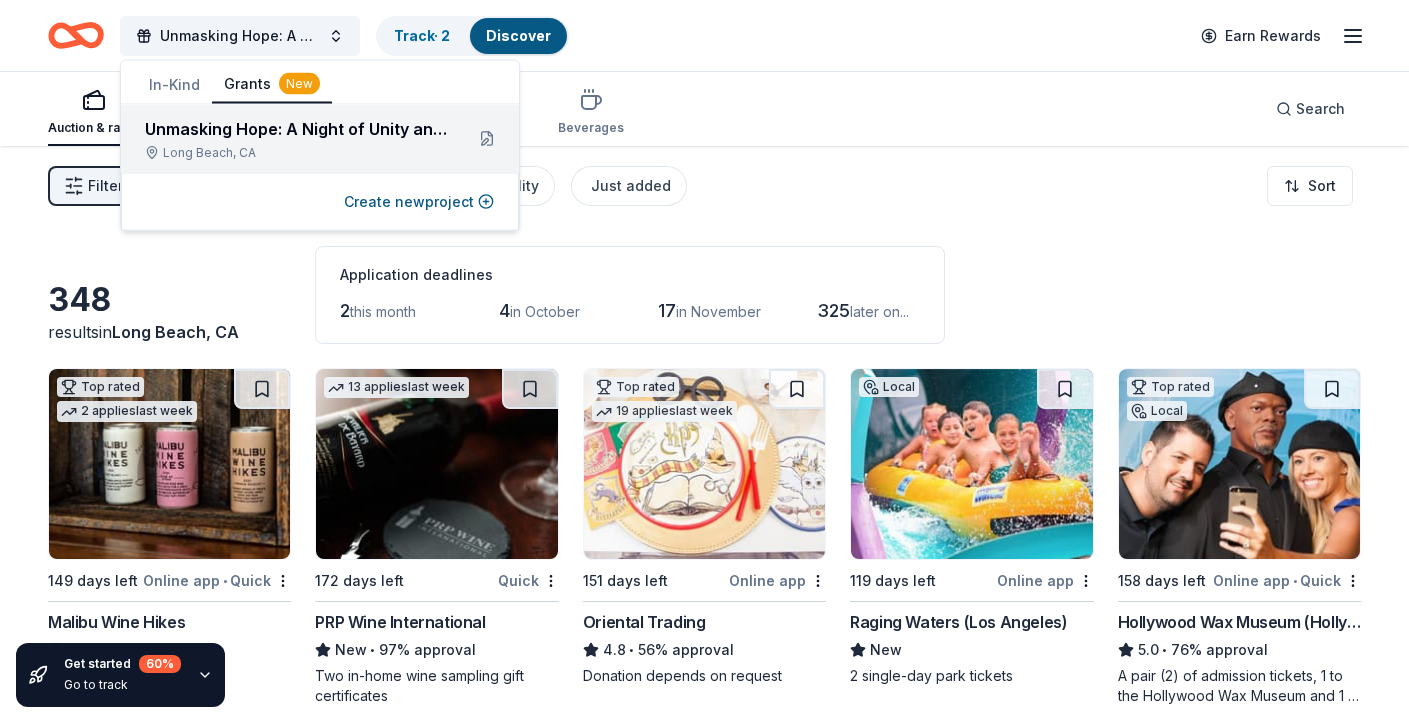 click on "Long Beach, CA" at bounding box center (296, 153) 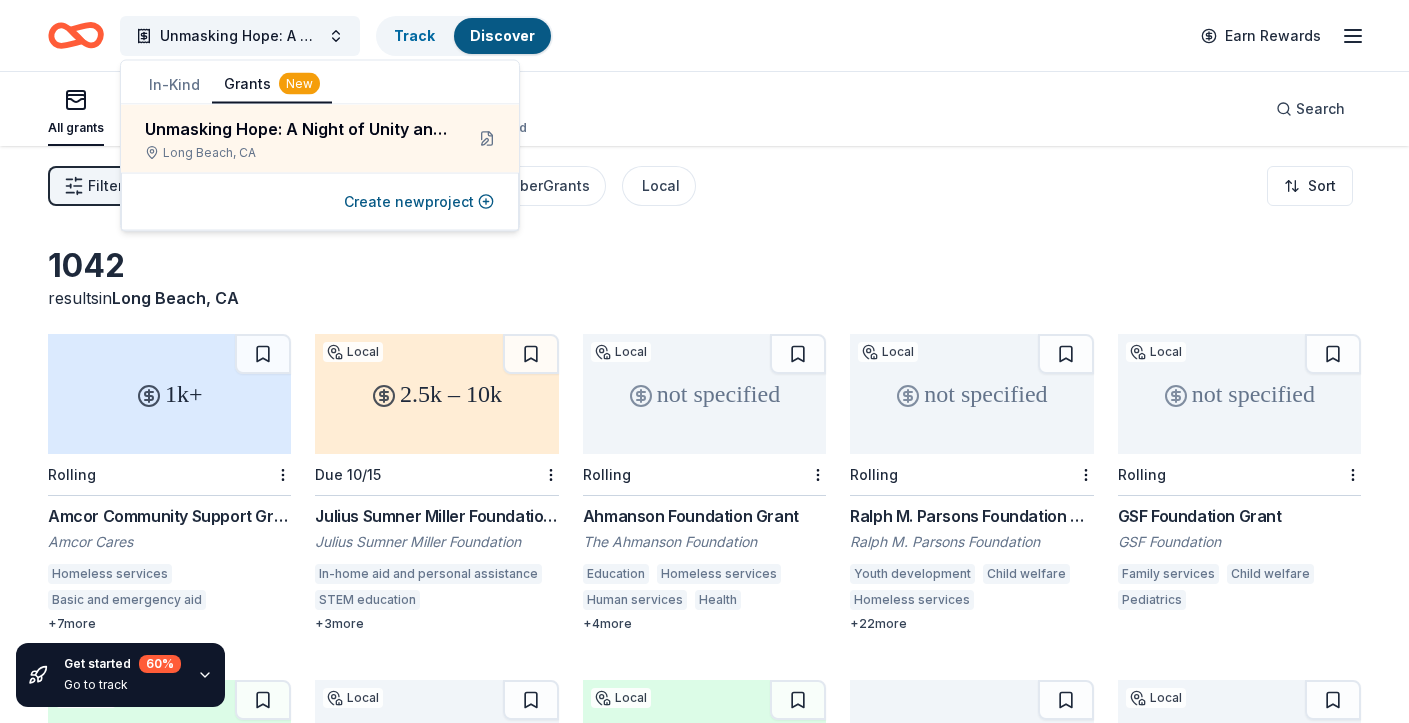 click on "1042 results in [CITY], [STATE] 1k+ Rolling Amcor Community Support Grants Amcor Cares Homeless services Basic and emergency aid Job services STEM education Higher education Disaster relief Food security Health Arts and culture + 7 more 2.5k – 10k Local Due 10/15 Julius Sumner Miller Foundation Grant Julius Sumner Miller Foundation In-home aid and personal assistance STEM education Home health care Geriatrics Science Physics + 3 more not specified Local Rolling Ahmanson Foundation Grant The Ahmanson Foundation Education Homeless services Human services Health Humanities Performing arts Artist's services Visual arts Art history + 4 more not specified Local Rolling Ralph M. Parsons Foundation Grant Ralph M. Parsons Foundation" at bounding box center [704, 642] 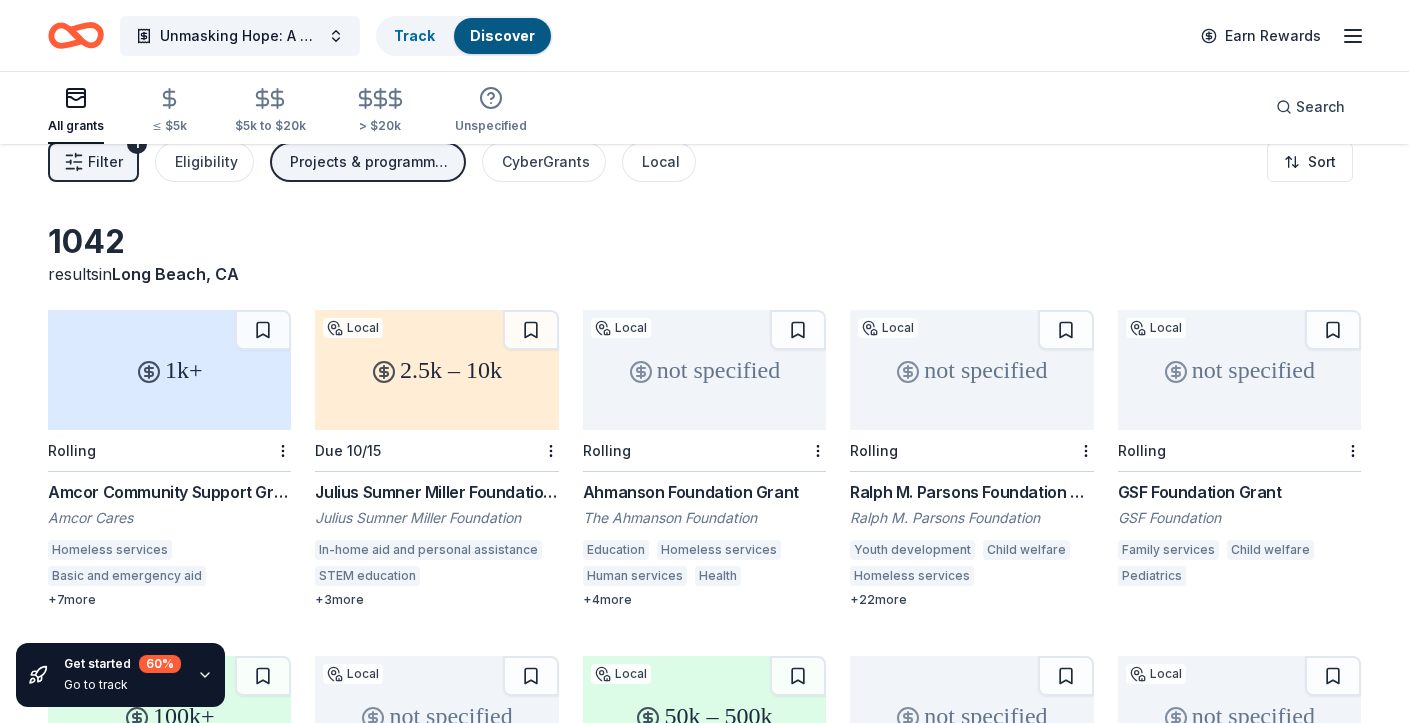 scroll, scrollTop: 0, scrollLeft: 0, axis: both 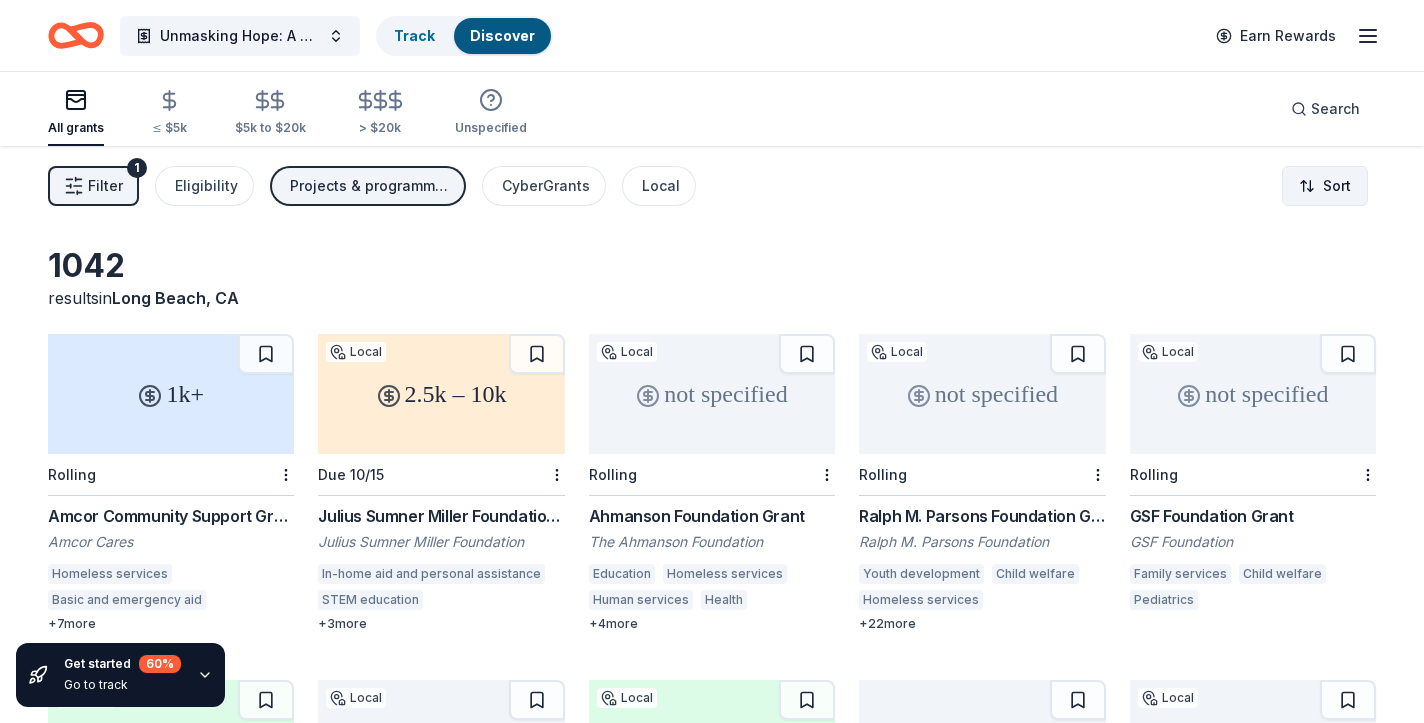 click on "Unmasking Hope: A Night of Unity and Change Fundraising Gala Track Discover Earn Rewards All grants ≤ $5k $5k to $20k > $20k Unspecified Search Filter 1 Eligibility Projects & programming, Scholarship, General operations CyberGrants Local Sort Get started 60 % Go to track 1042 results in [CITY], [STATE] 1k+ Rolling Amcor Community Support Grants Amcor Cares Homeless services Basic and emergency aid Job services STEM education Higher education Disaster relief Food security Health Arts and culture + 7 more 2.5k – 10k Local Due 10/15 Julius Sumner Miller Foundation Grant Julius Sumner Miller Foundation In-home aid and personal assistance STEM education Home health care Geriatrics Science Physics + 3 more not specified Local Rolling Ahmanson Foundation Grant The Ahmanson Foundation Education Homeless services Human services Health Humanities Performing arts Artist's services Visual arts Art history + 4 more not specified Local Rolling Ralph M. Parsons Foundation Grant Ralph M. Parsons Foundation Radio" at bounding box center [712, 361] 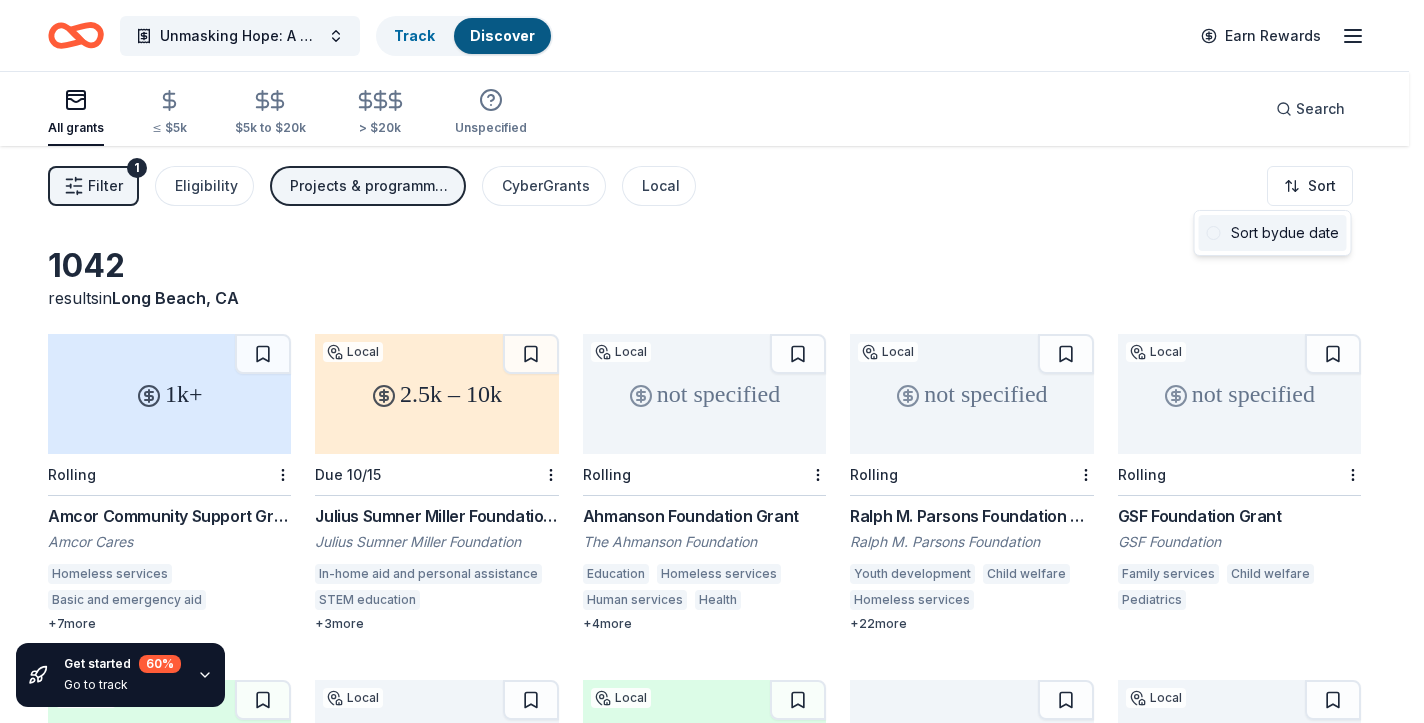 click on "Sort by  due date" at bounding box center [1273, 233] 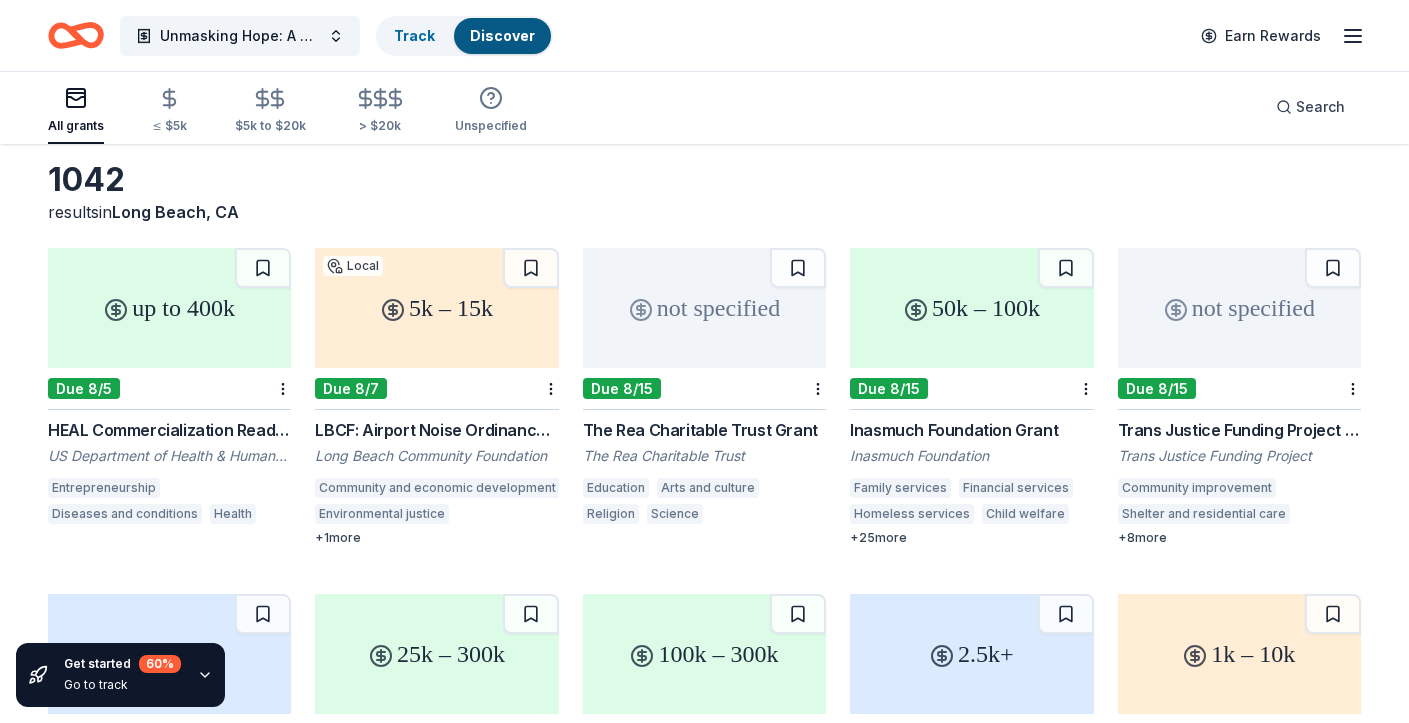 scroll, scrollTop: 100, scrollLeft: 0, axis: vertical 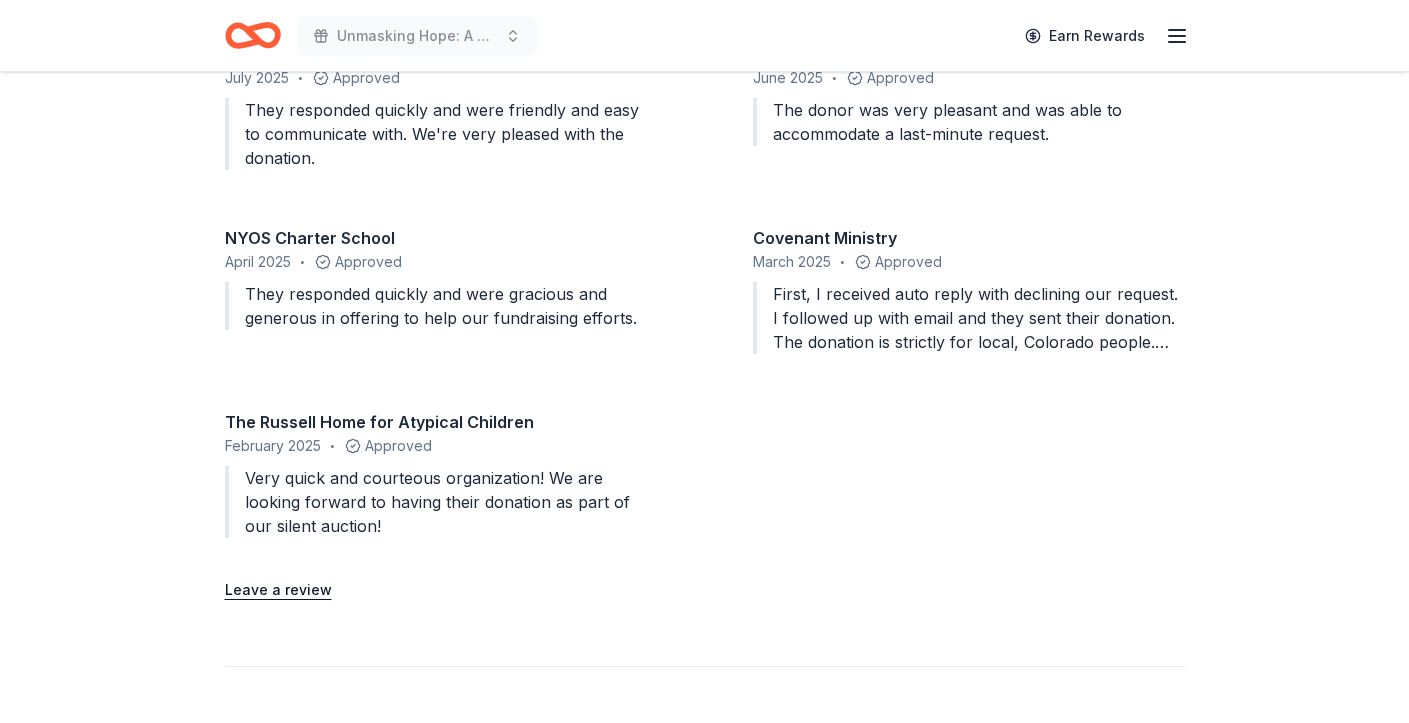 click on "First, I received auto reply with declining our request.  I followed up with email and they sent their donation.  The donation is strictly for local, Colorado people.  Thank you very much for getting back to us after we clarify that we are Colorado based." at bounding box center (969, 318) 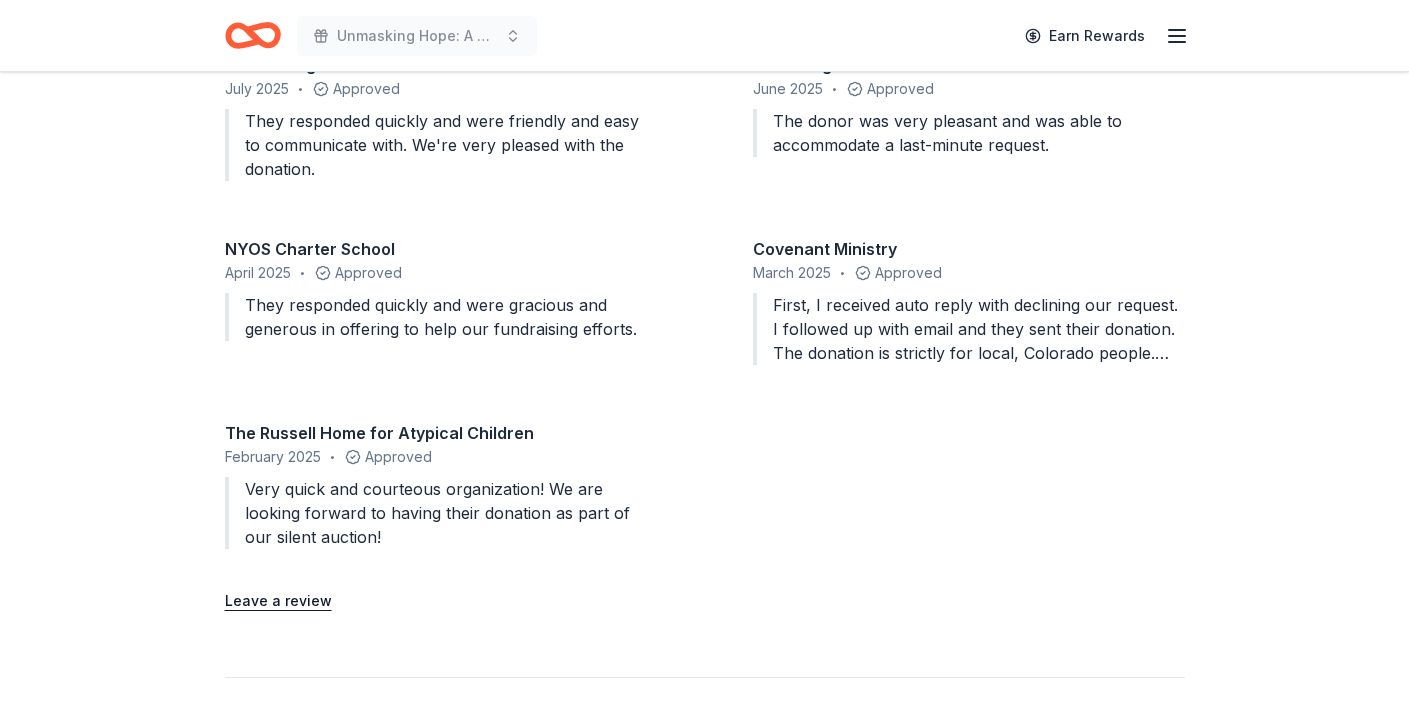click on "Covenant Ministry" at bounding box center [969, 249] 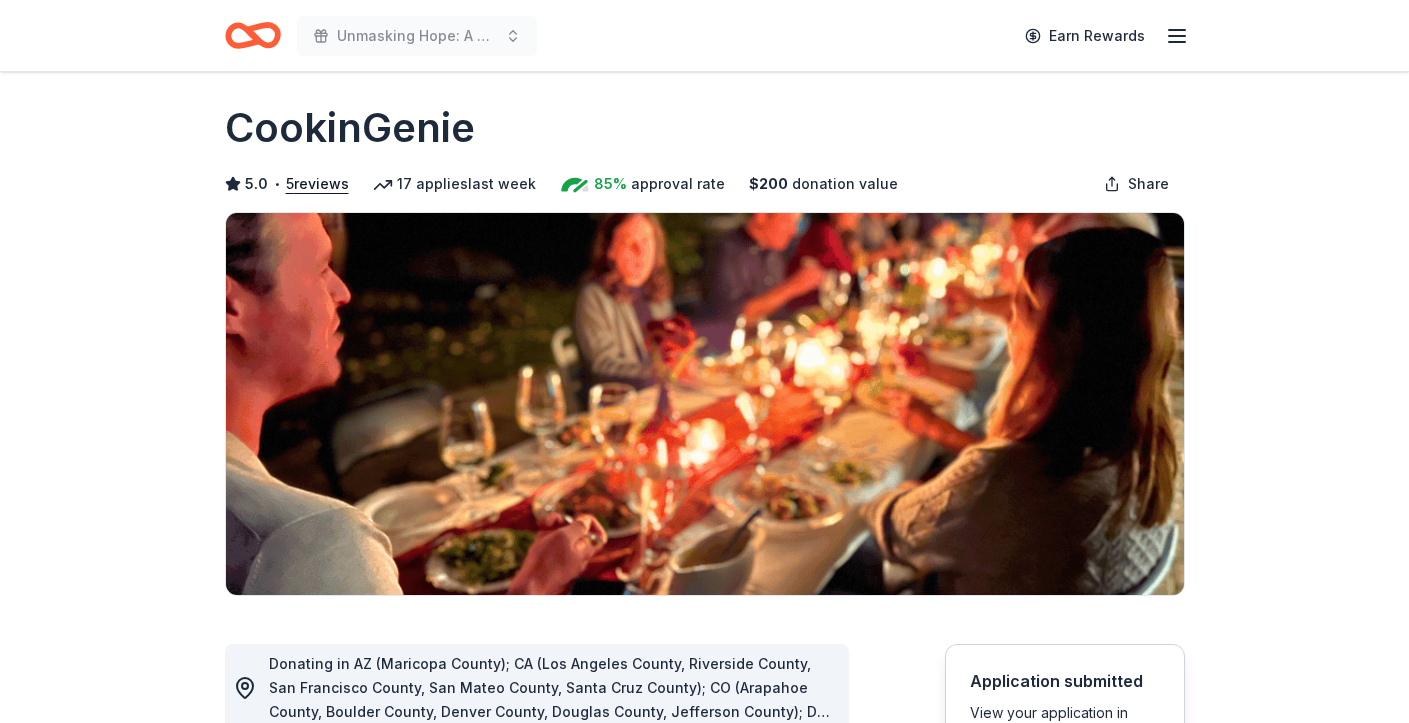 scroll, scrollTop: 0, scrollLeft: 0, axis: both 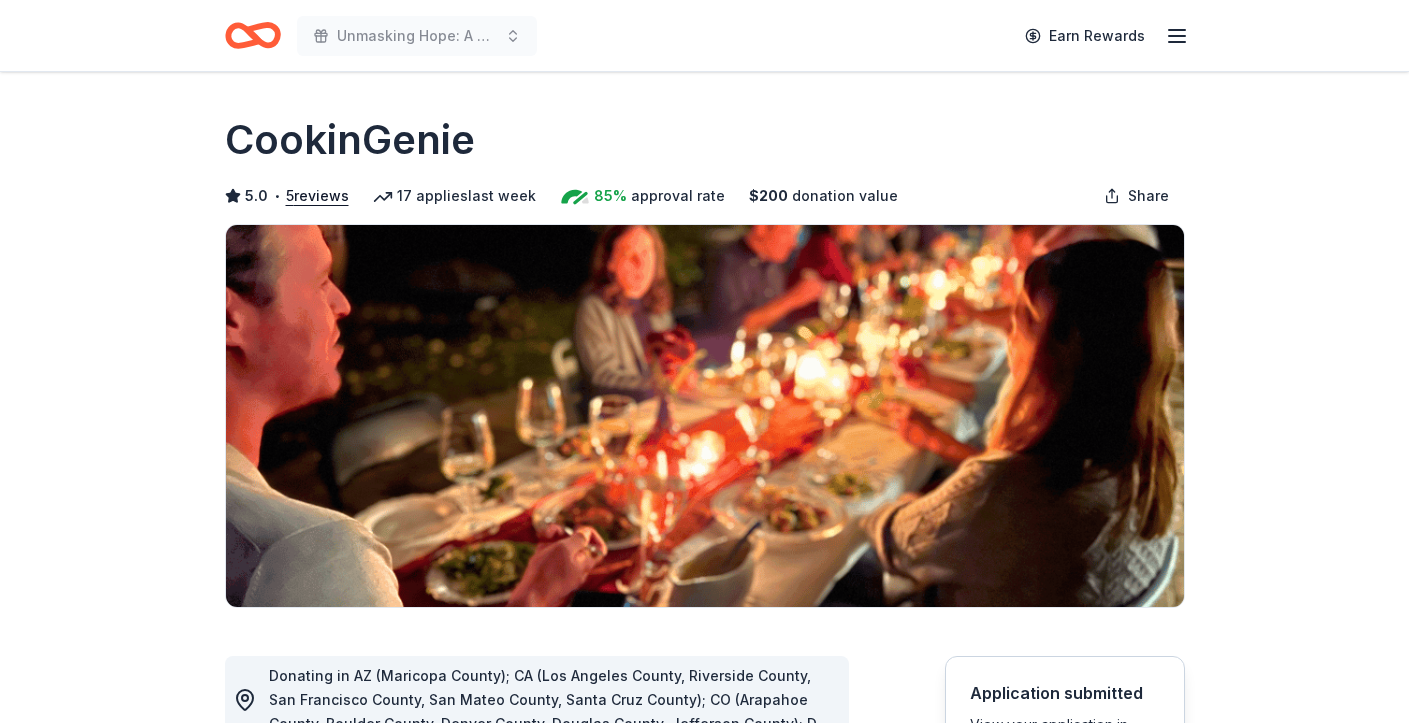 click 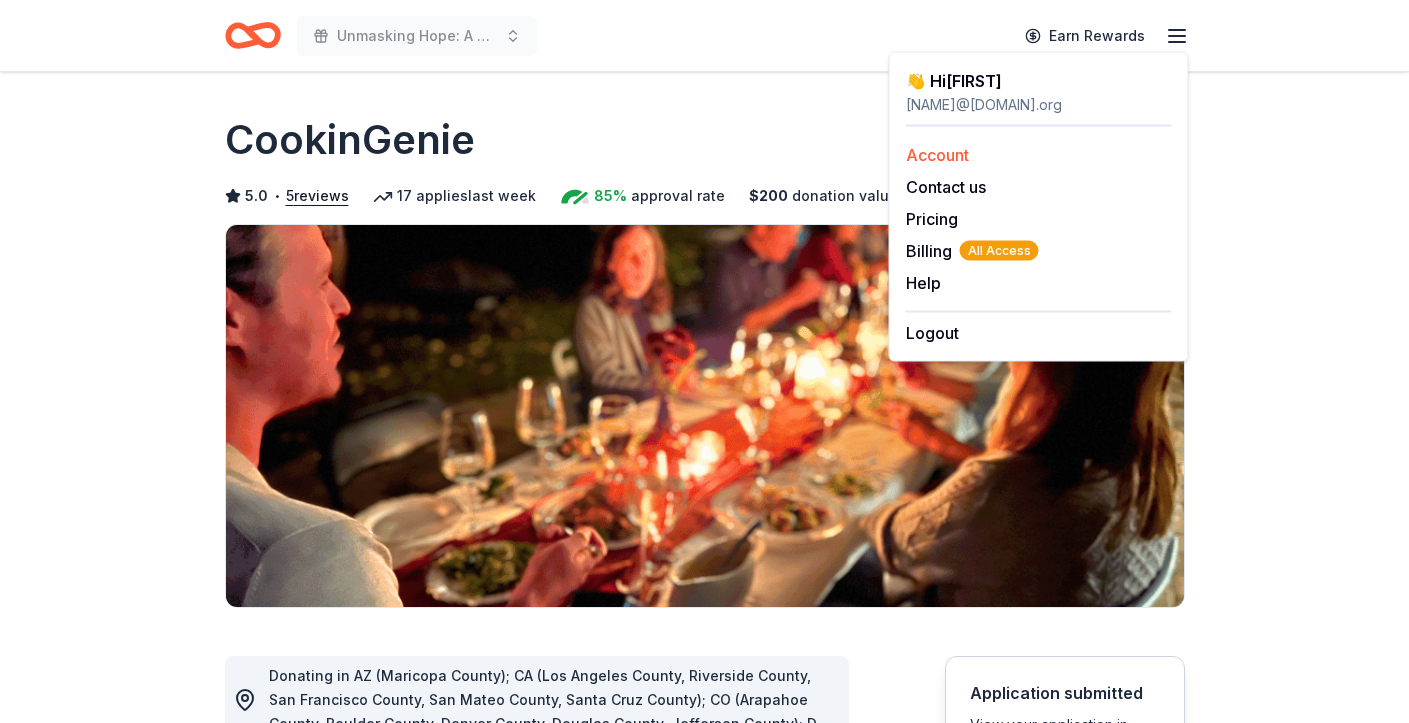 click on "Account" at bounding box center [937, 155] 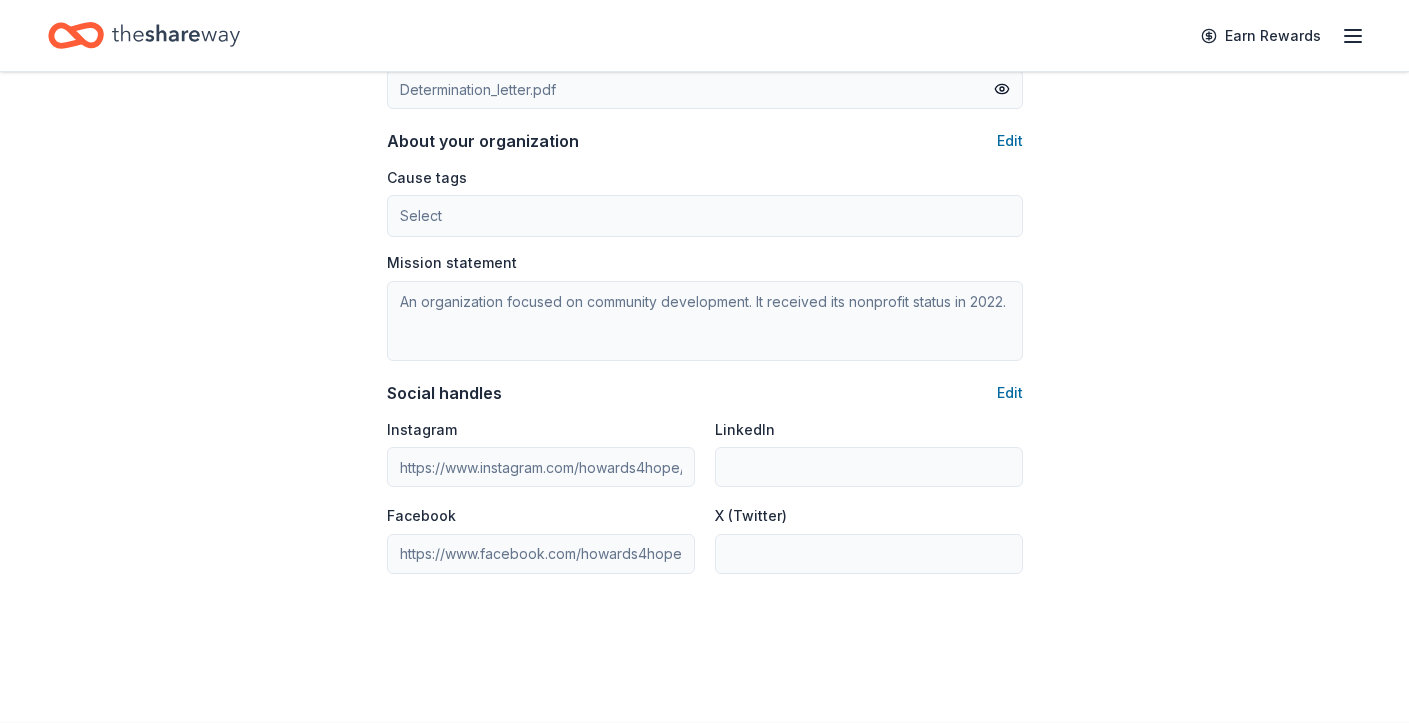 scroll, scrollTop: 1118, scrollLeft: 0, axis: vertical 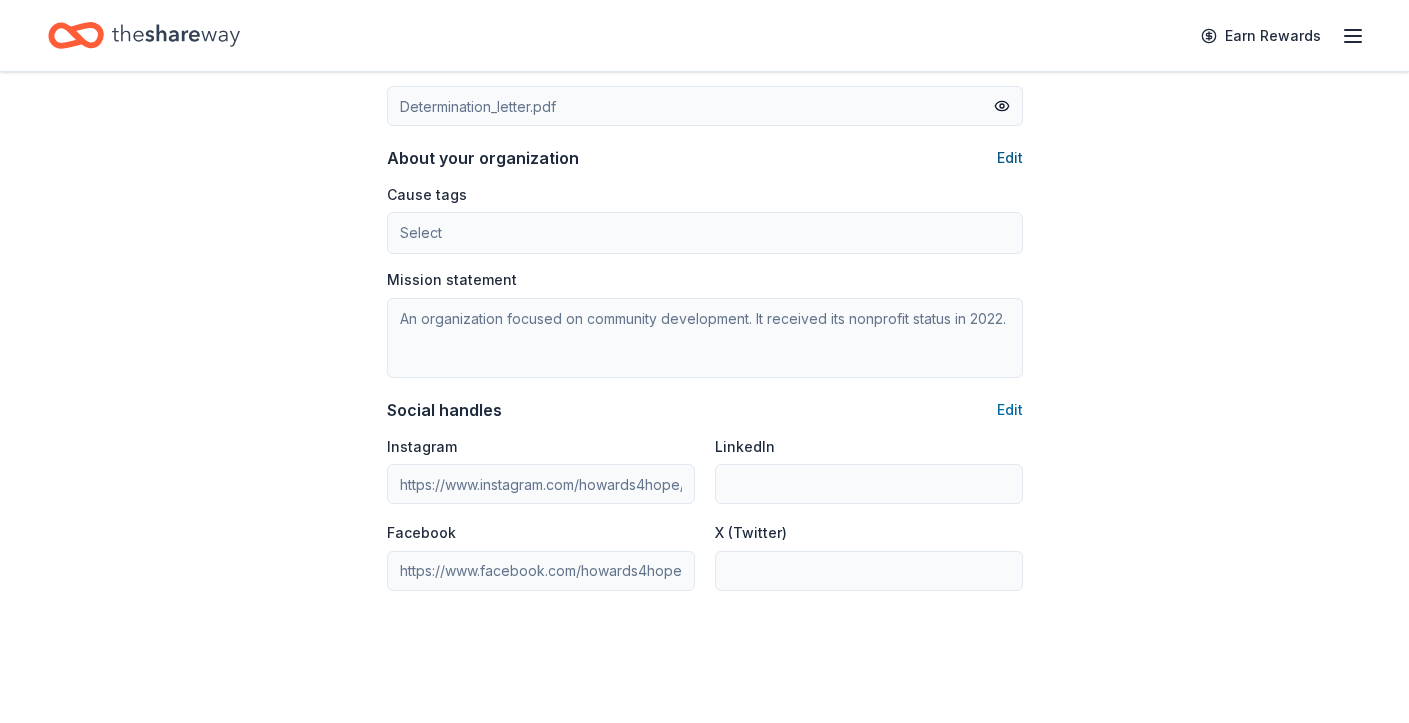 click on "Edit" at bounding box center (1010, 158) 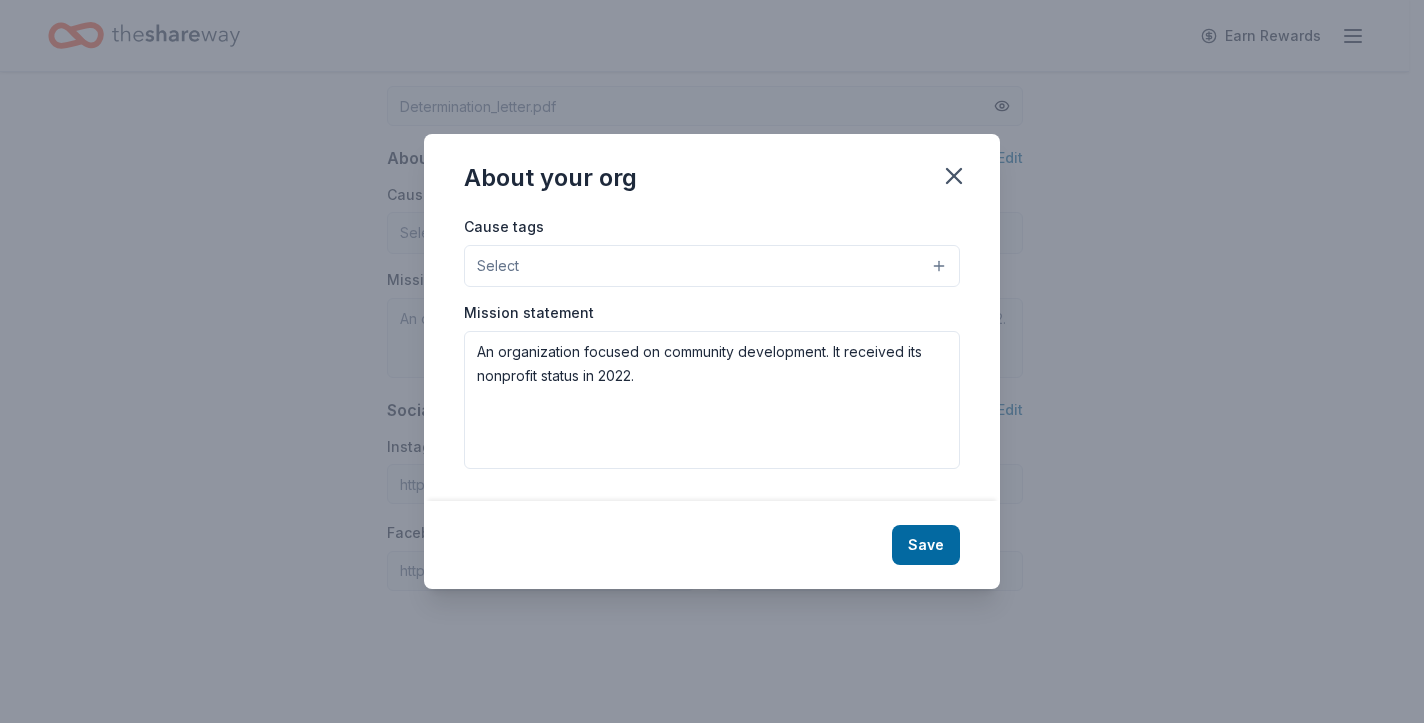 click on "Mission statement An organization focused on community development. It received its nonprofit status in 2022." at bounding box center (712, 386) 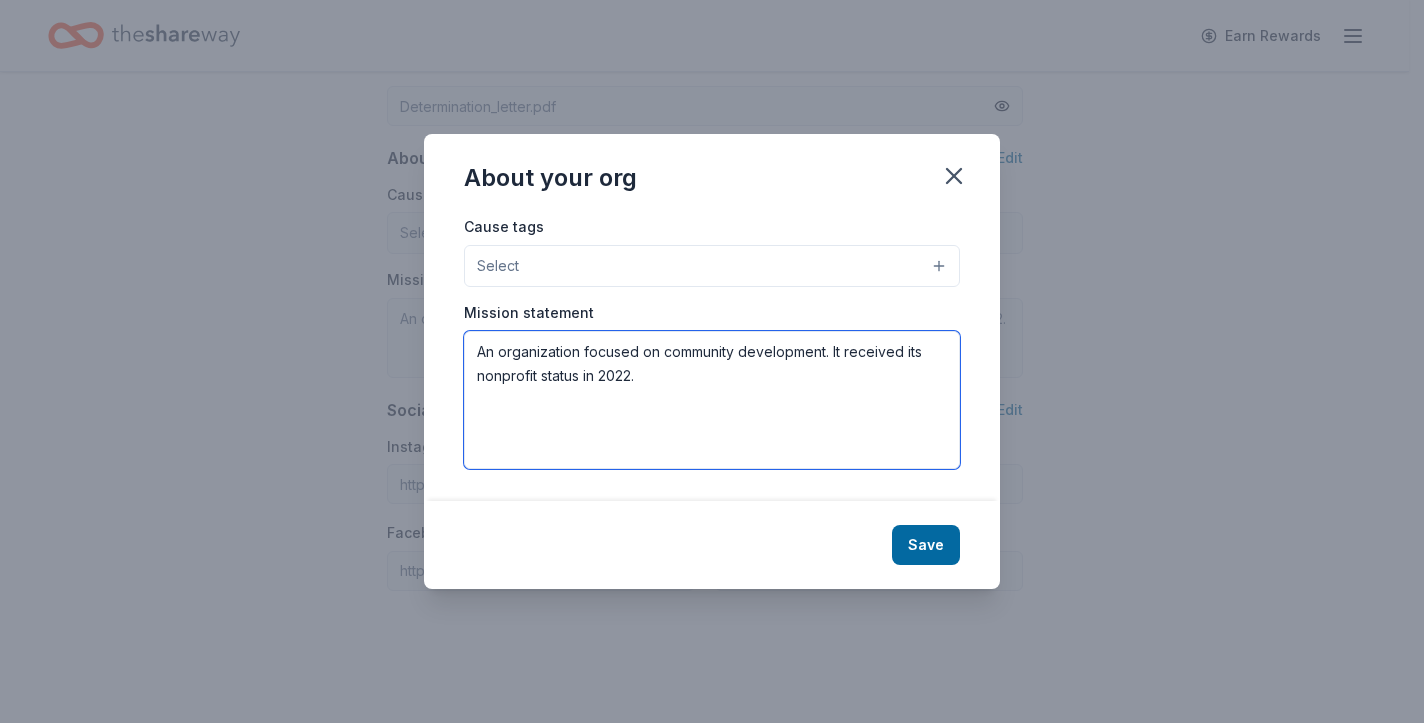 click on "An organization focused on community development. It received its nonprofit status in 2022." at bounding box center [712, 400] 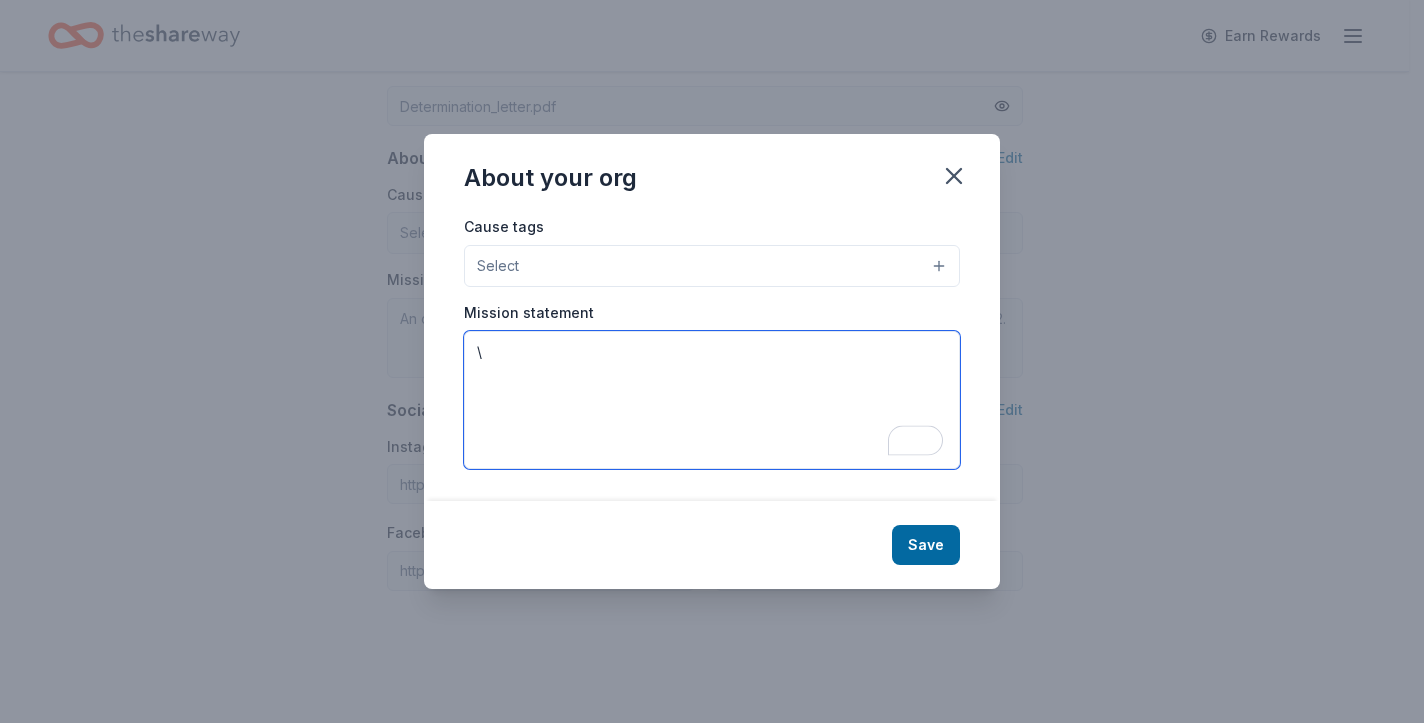 type on "\" 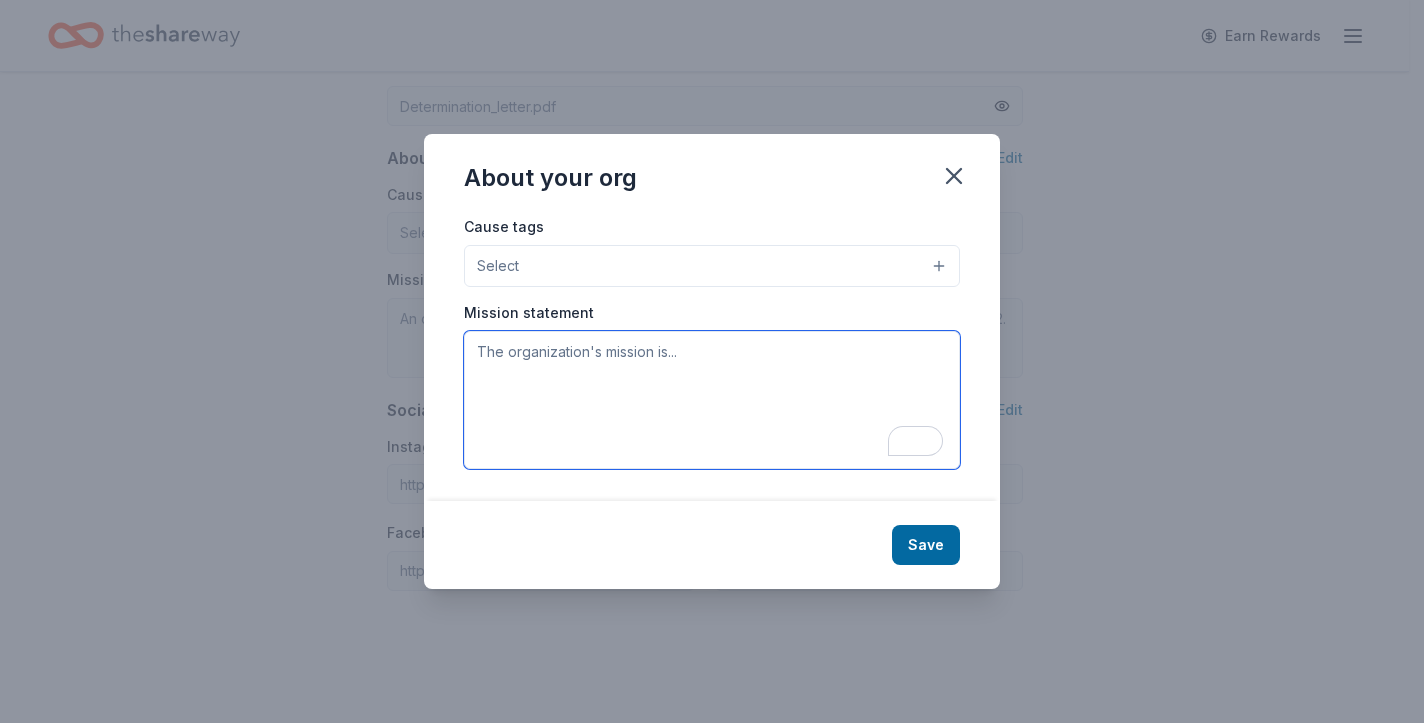 paste on "To restore hope and enhance lives by empowering, supporting, and uplifting youth, caregivers of individuals with disabilities, and single parents with limited income. We strive to provide community-based resources that help families and individuals overcome adversity, reclaim their strength, and create pathways to a brighter future." 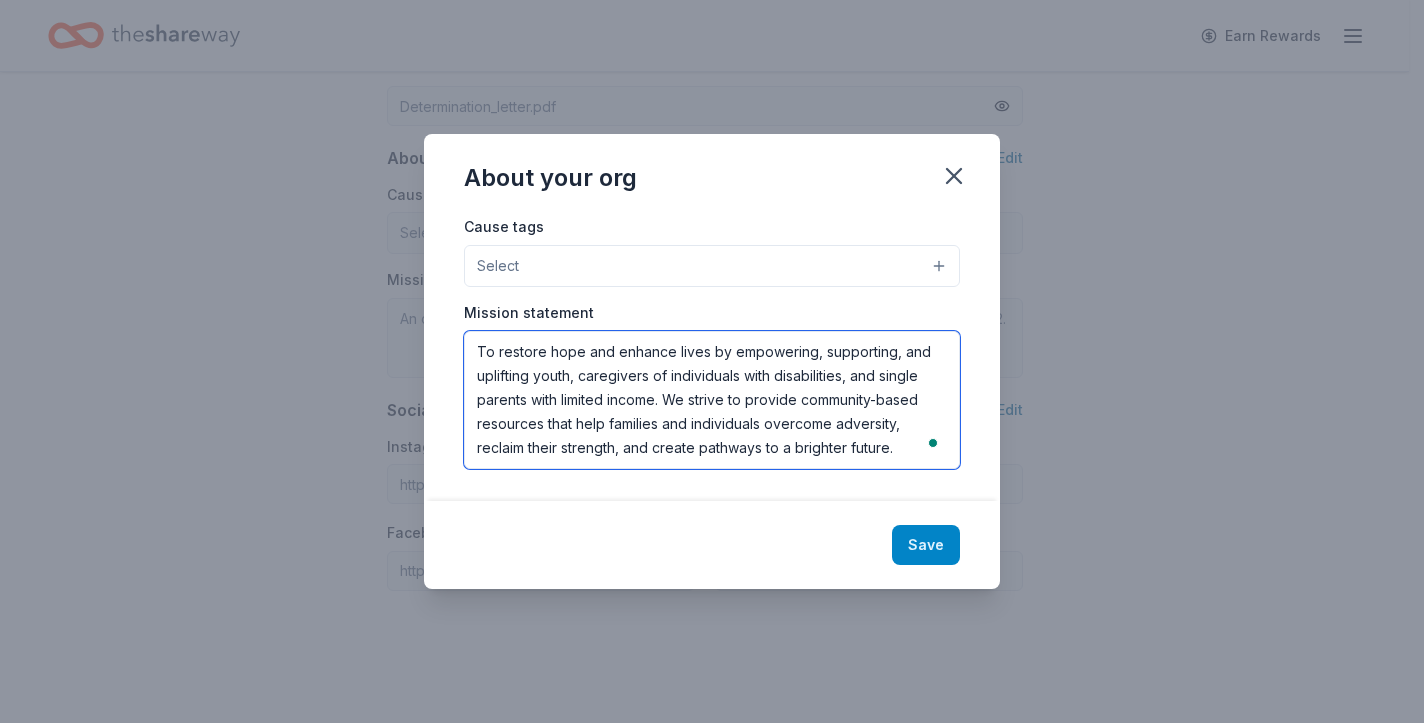 type on "To restore hope and enhance lives by empowering, supporting, and uplifting youth, caregivers of individuals with disabilities, and single parents with limited income. We strive to provide community-based resources that help families and individuals overcome adversity, reclaim their strength, and create pathways to a brighter future." 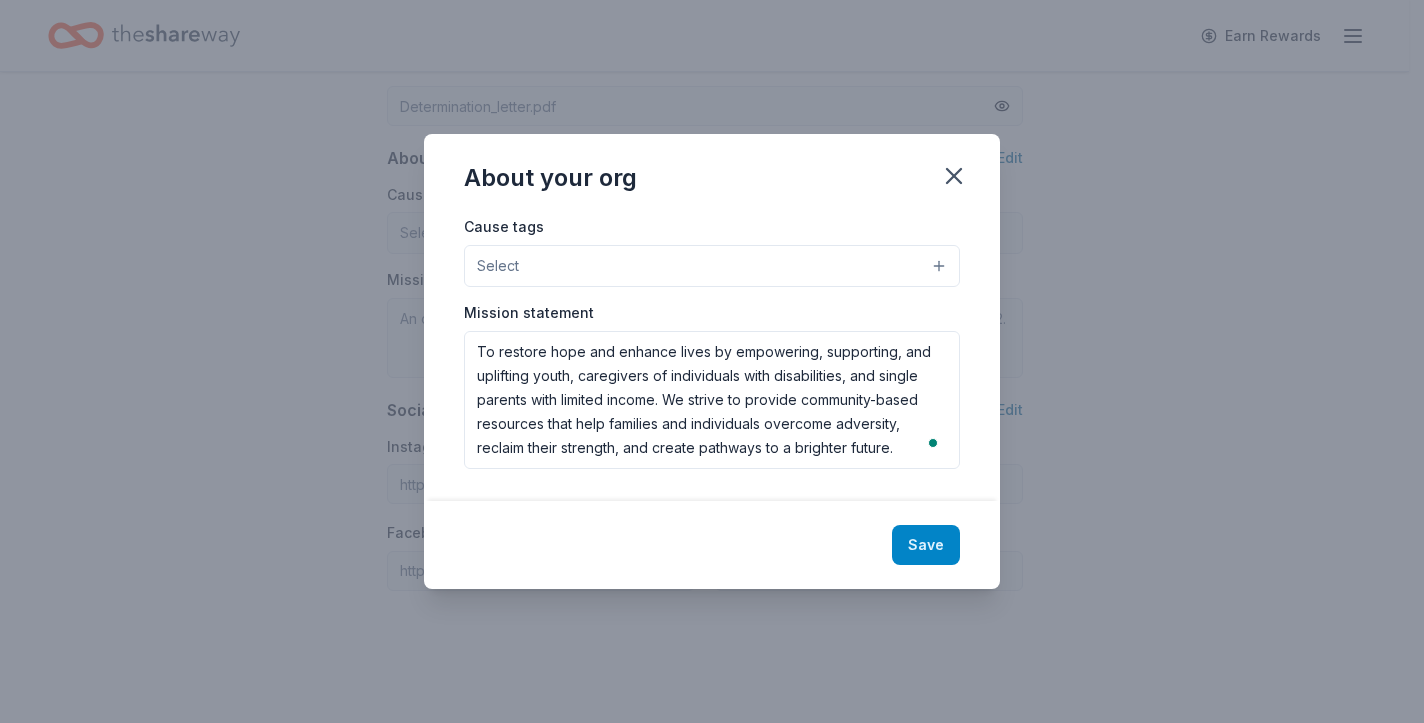 click on "Save" at bounding box center [926, 545] 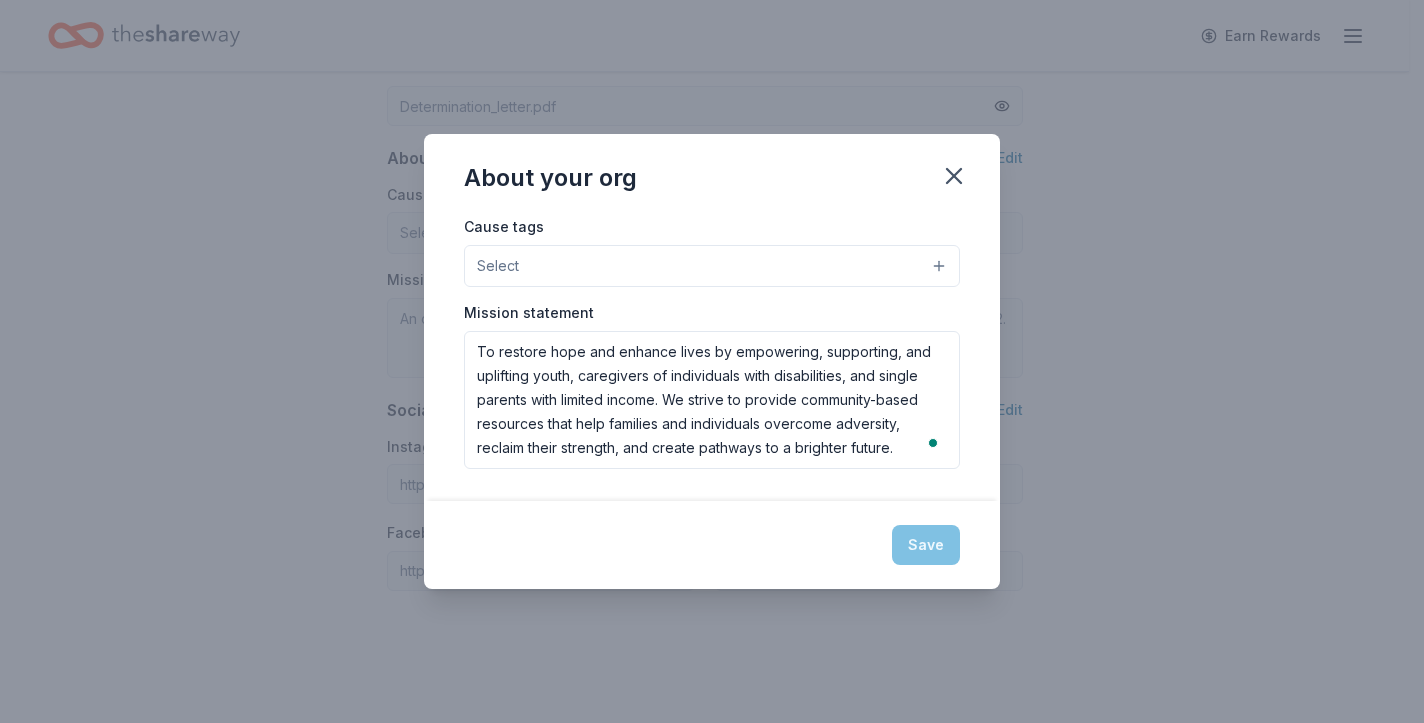 type on "To restore hope and enhance lives by empowering, supporting, and uplifting youth, caregivers of individuals with disabilities, and single parents with limited income. We strive to provide community-based resources that help families and individuals overcome adversity, reclaim their strength, and create pathways to a brighter future." 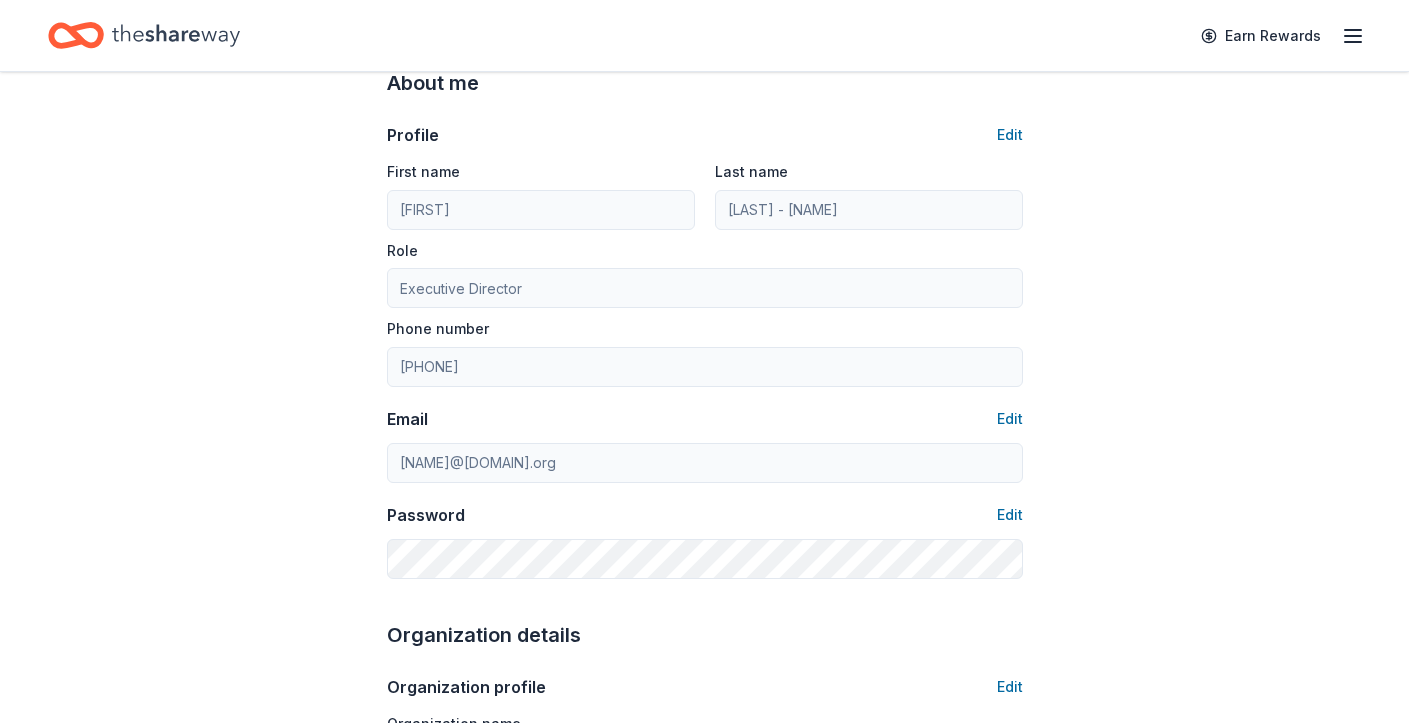 scroll, scrollTop: 0, scrollLeft: 0, axis: both 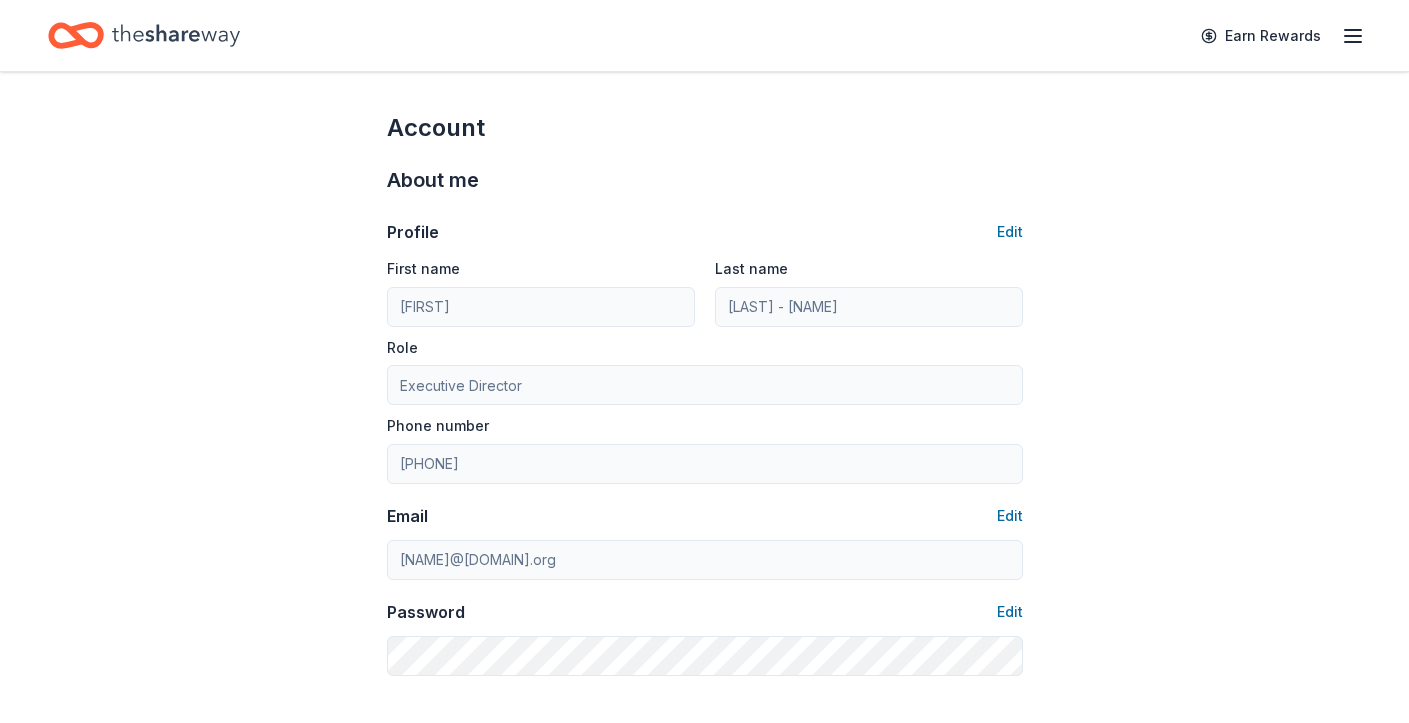 click 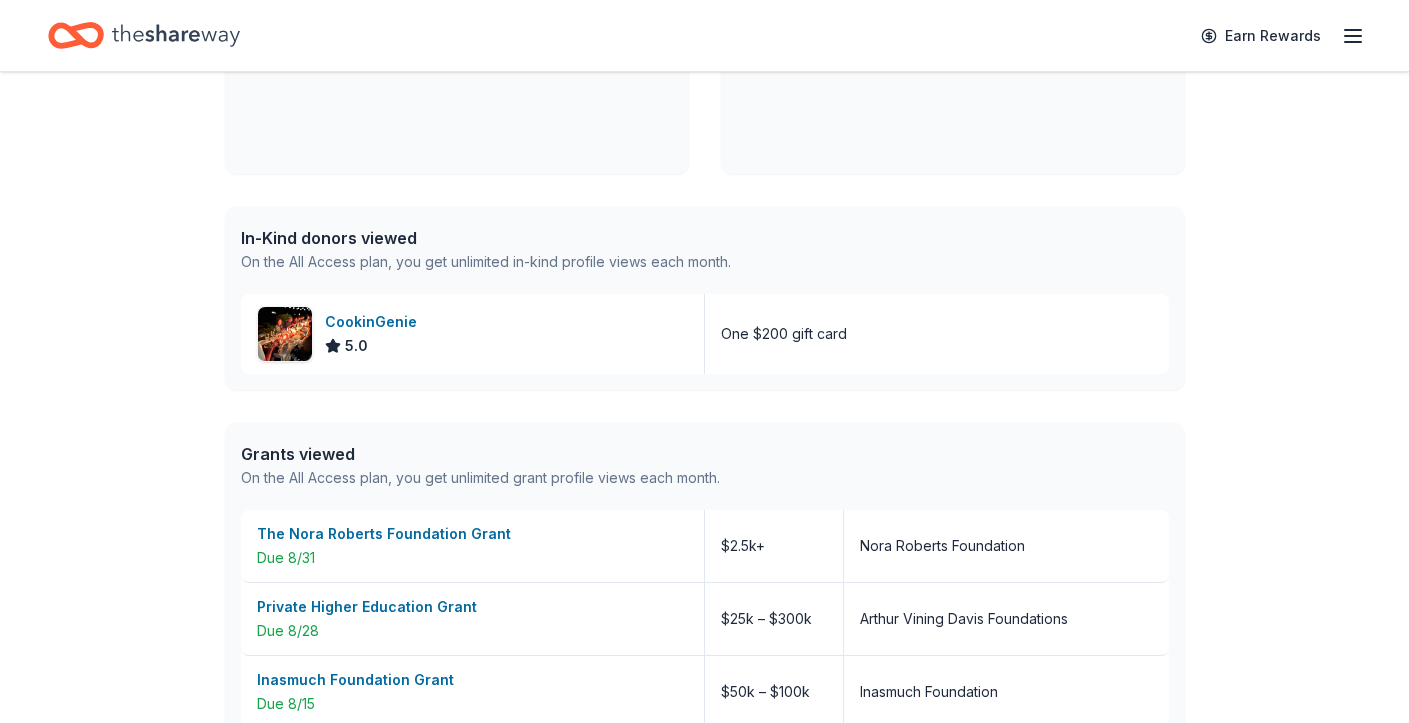 scroll, scrollTop: 390, scrollLeft: 0, axis: vertical 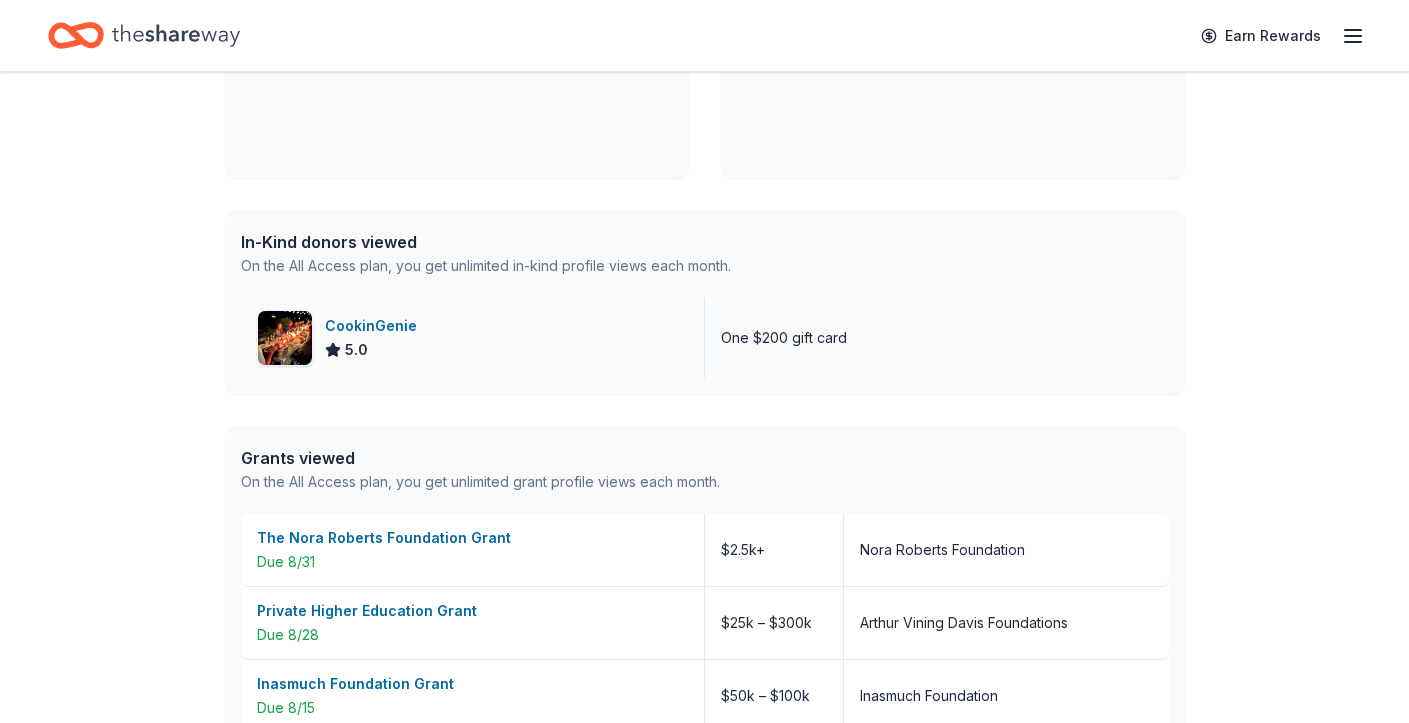 click on "CookinGenie 5.0" at bounding box center [473, 338] 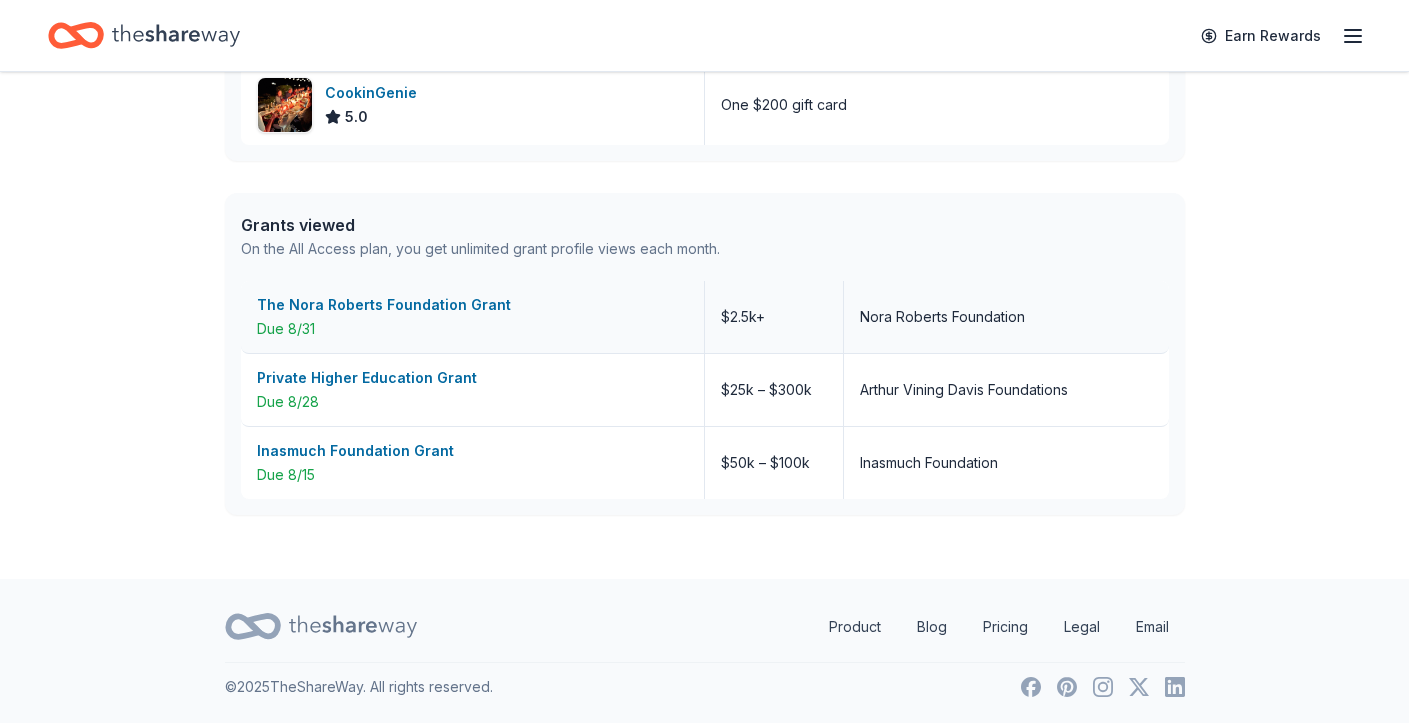 scroll, scrollTop: 622, scrollLeft: 0, axis: vertical 